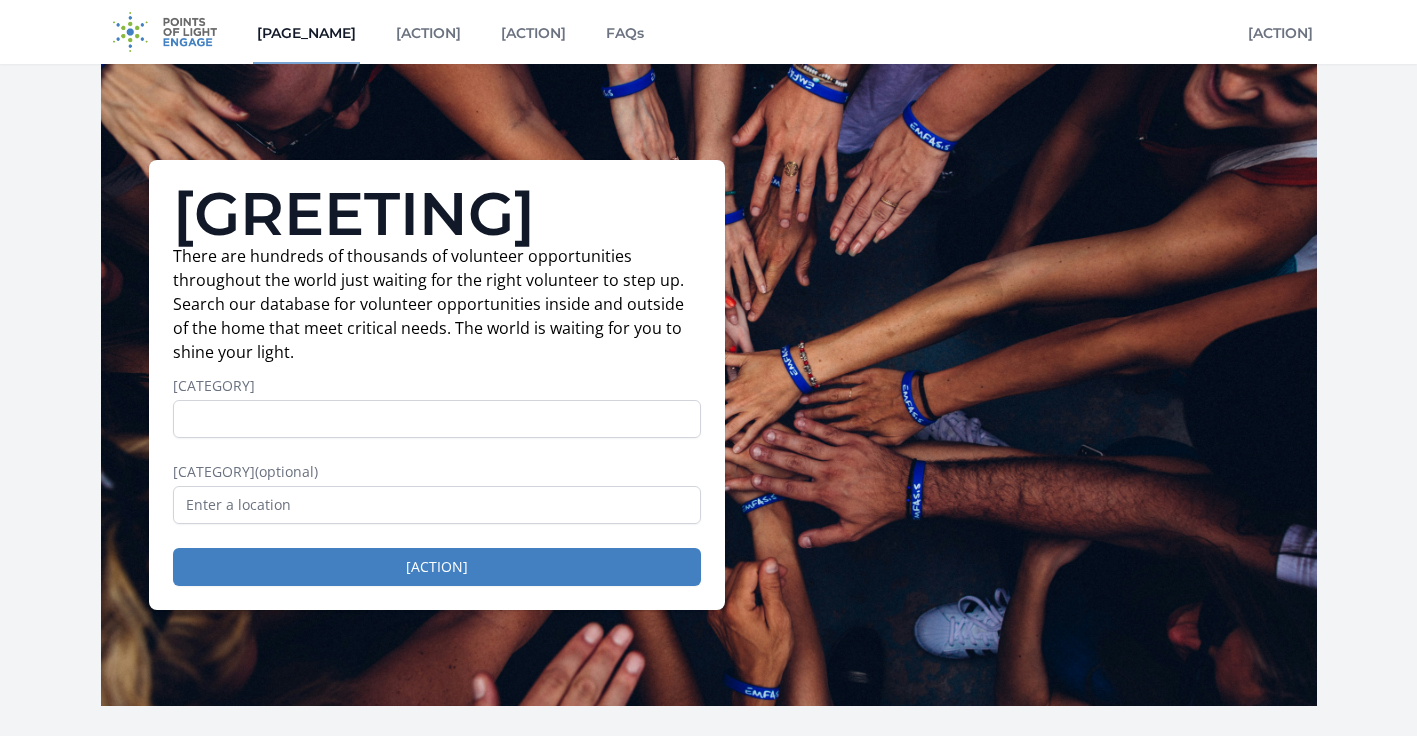 scroll, scrollTop: 0, scrollLeft: 0, axis: both 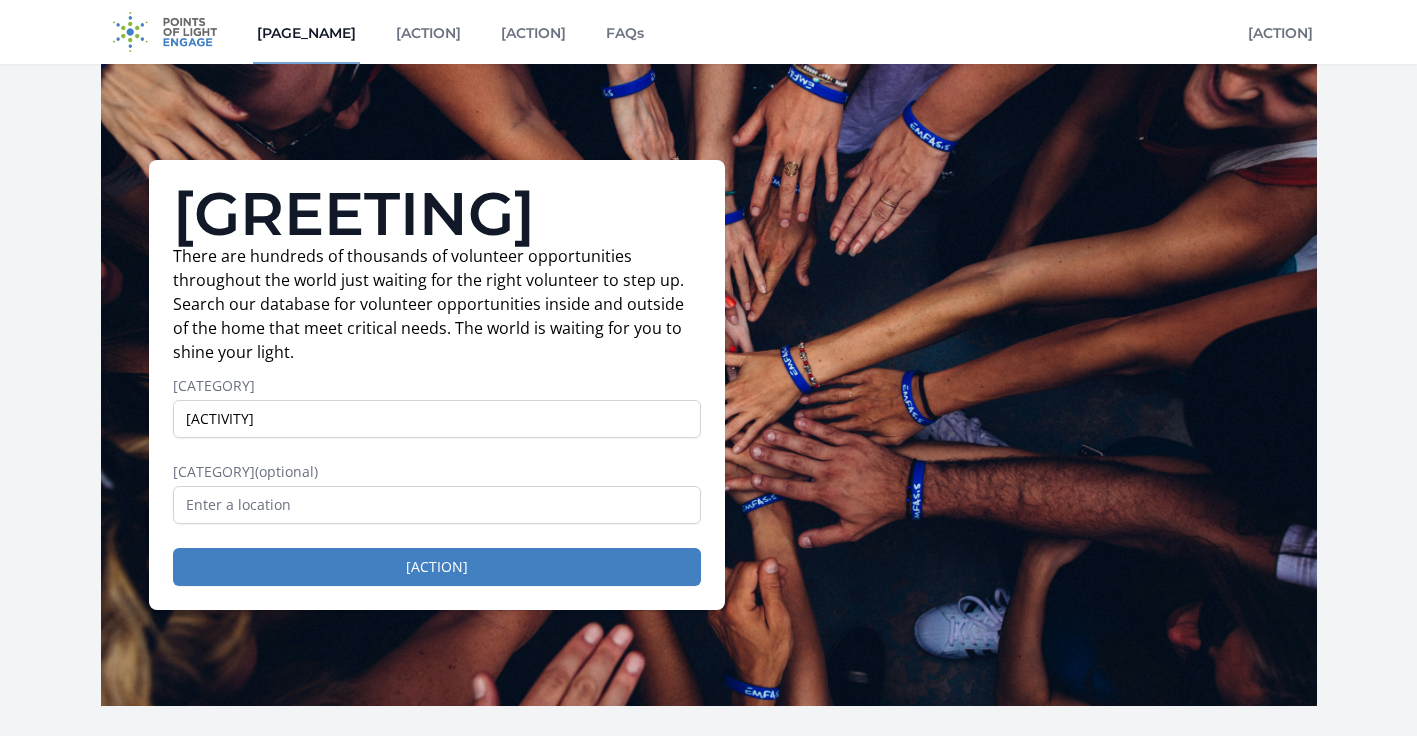 type on "art" 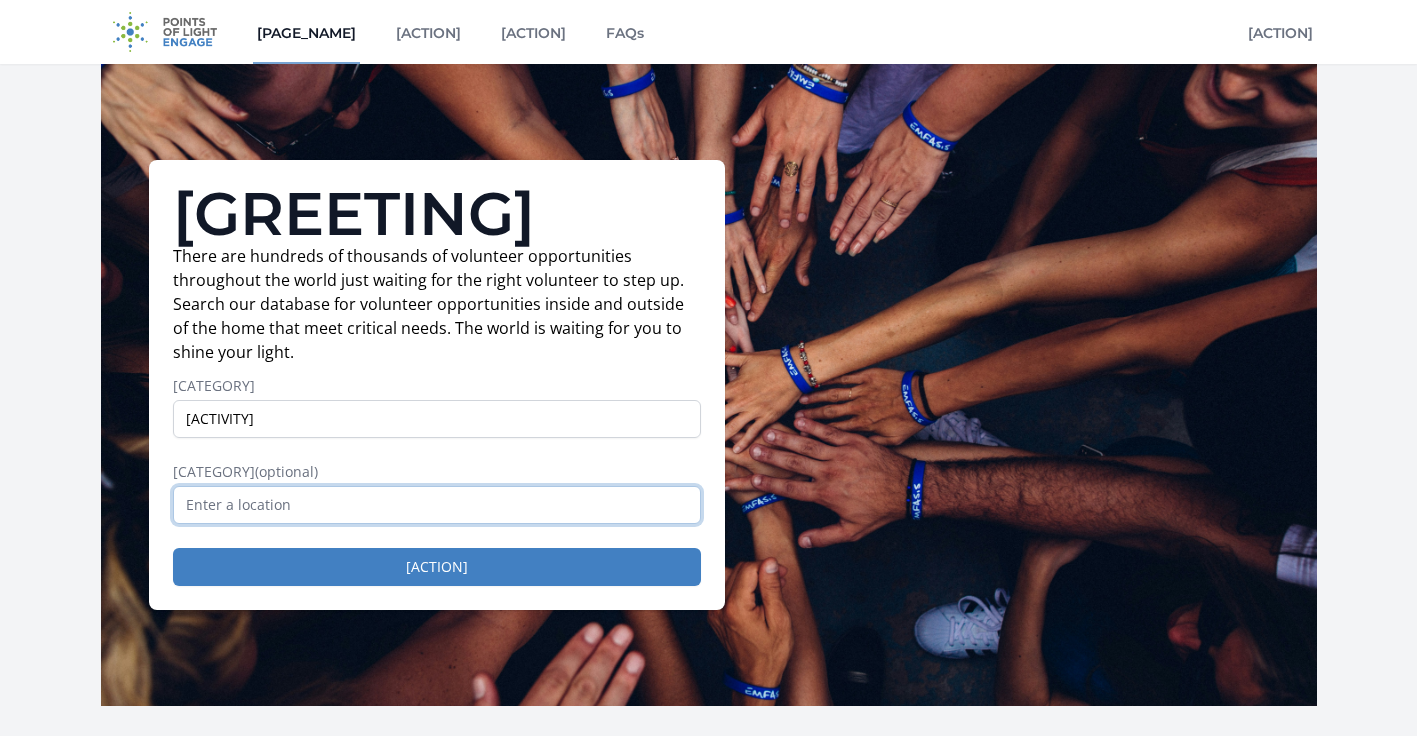 click at bounding box center (437, 505) 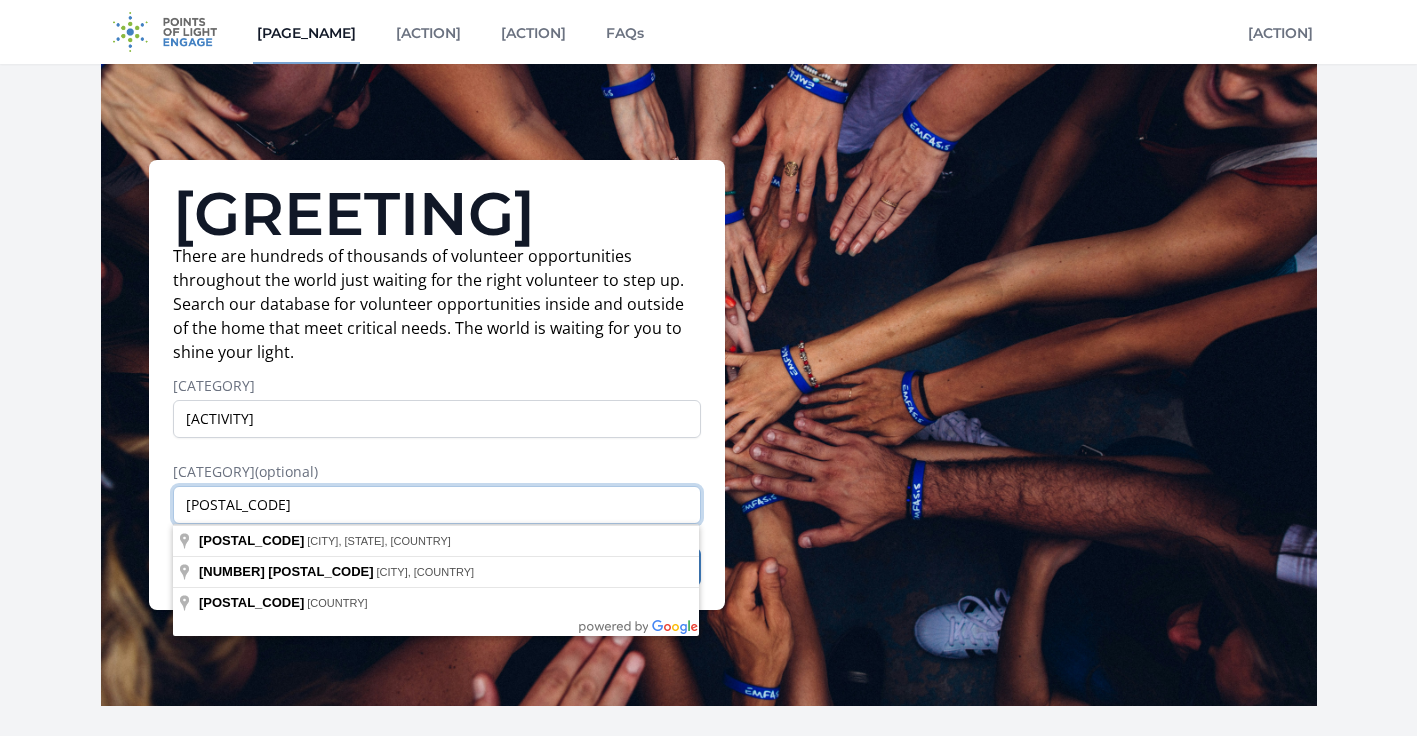 type on "19468" 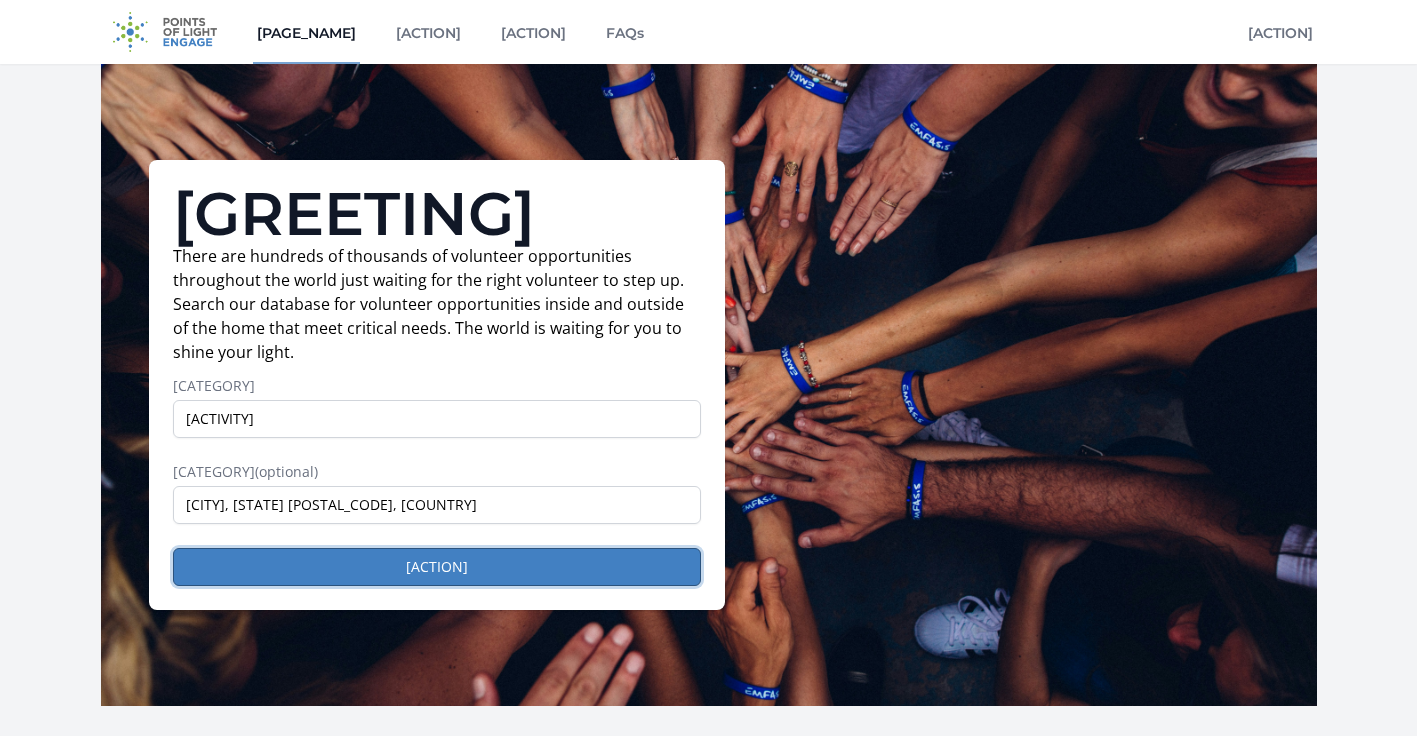 click on "Search" at bounding box center (437, 567) 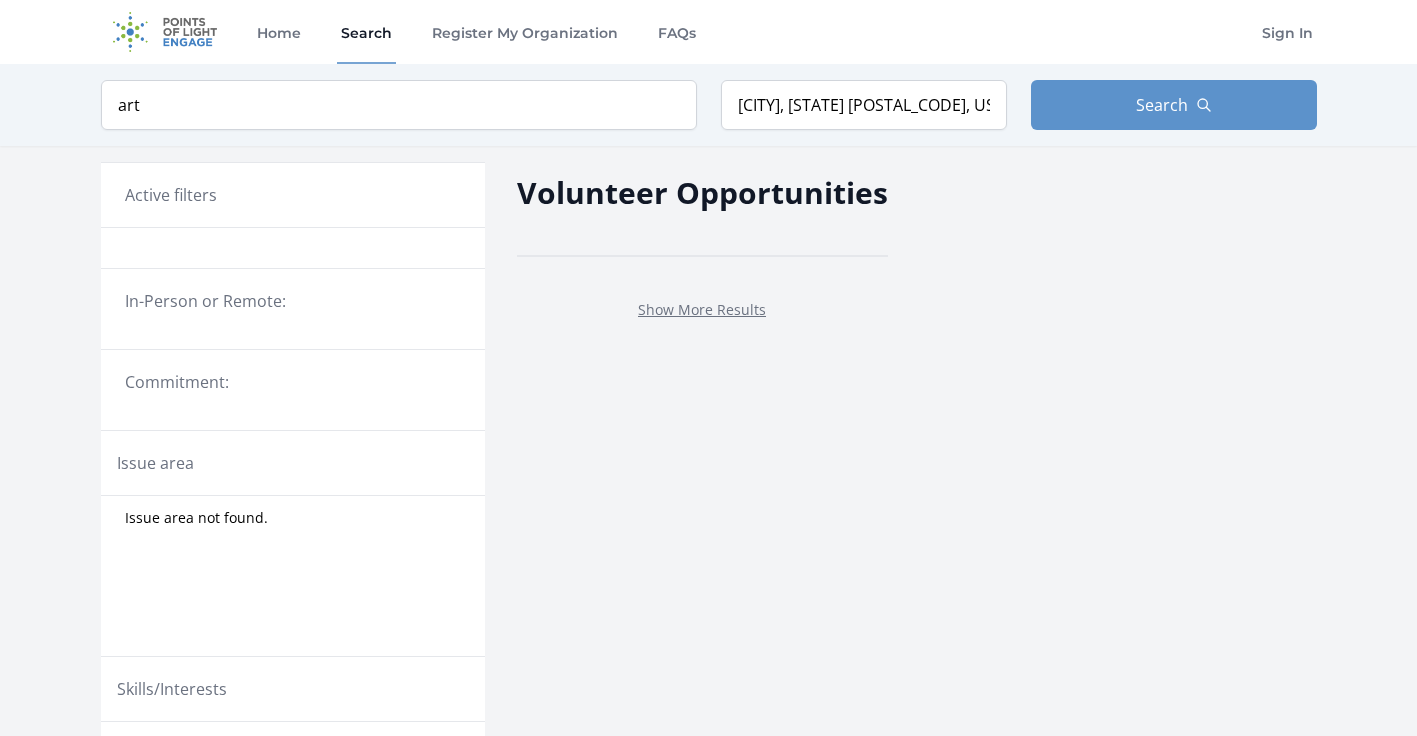 scroll, scrollTop: 0, scrollLeft: 0, axis: both 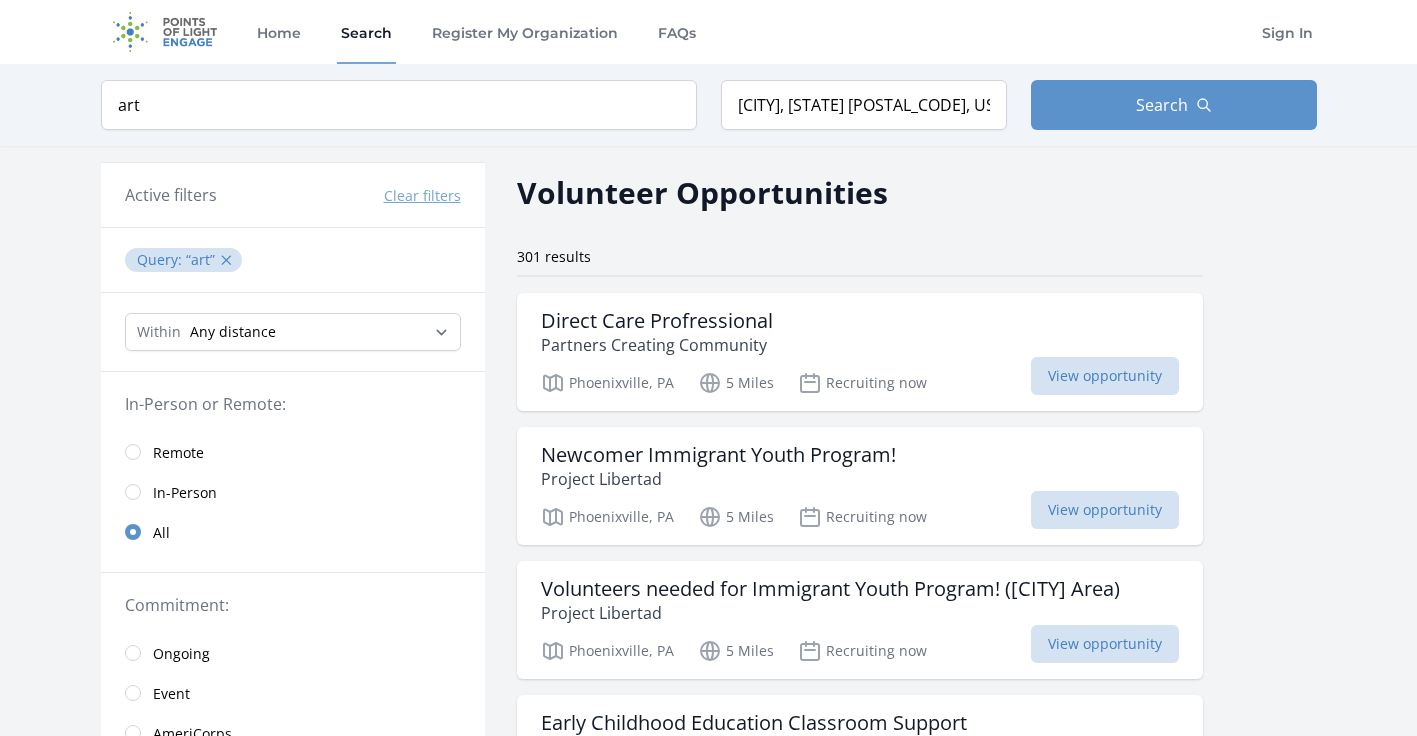 click on "View opportunity" at bounding box center (1105, 376) 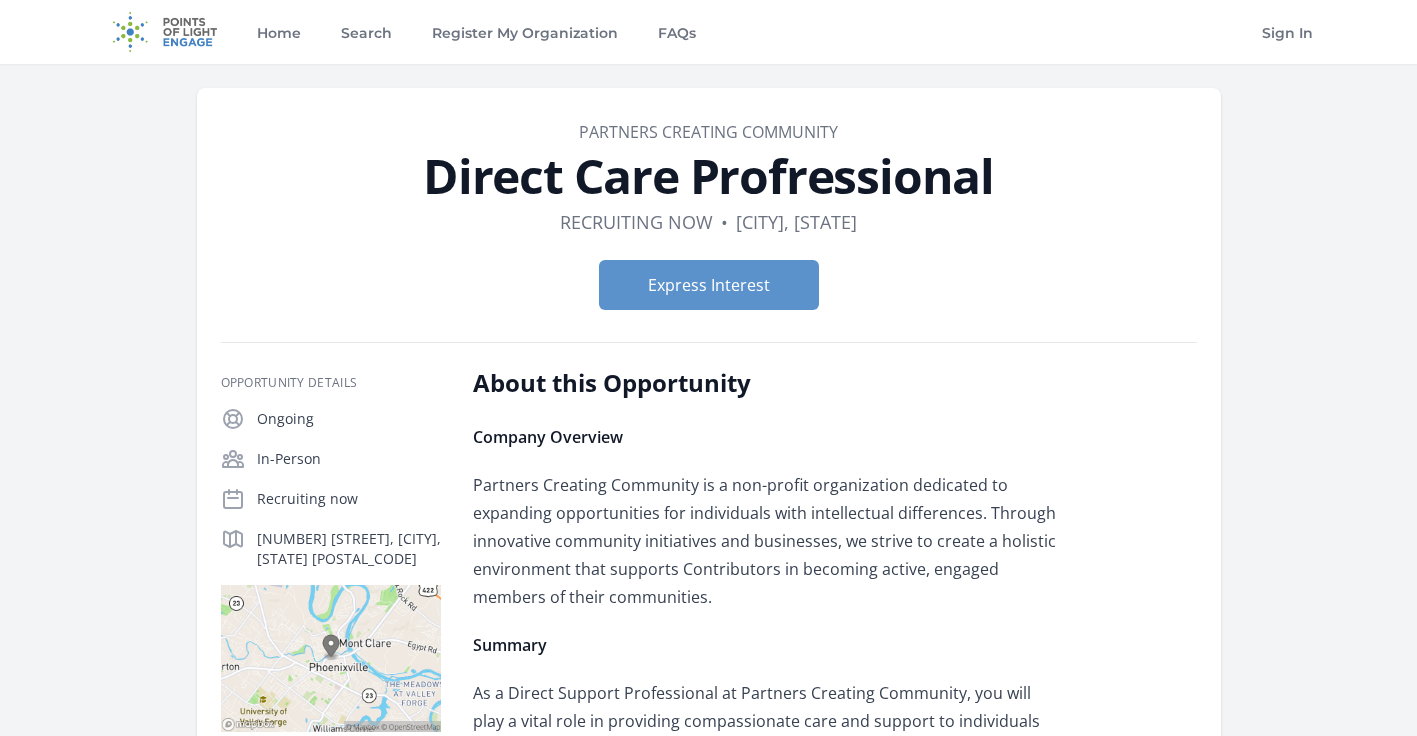 scroll, scrollTop: 0, scrollLeft: 0, axis: both 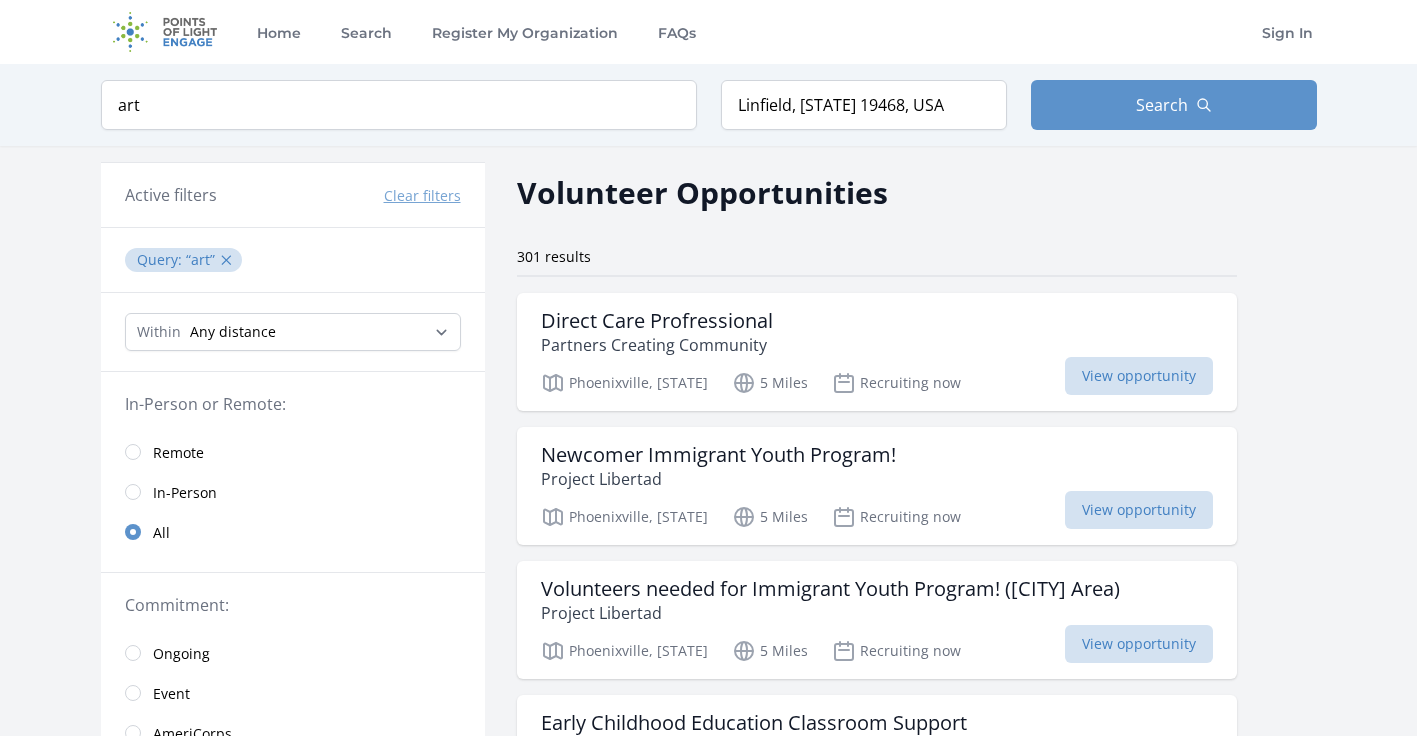 click on "Project Libertad" at bounding box center (718, 479) 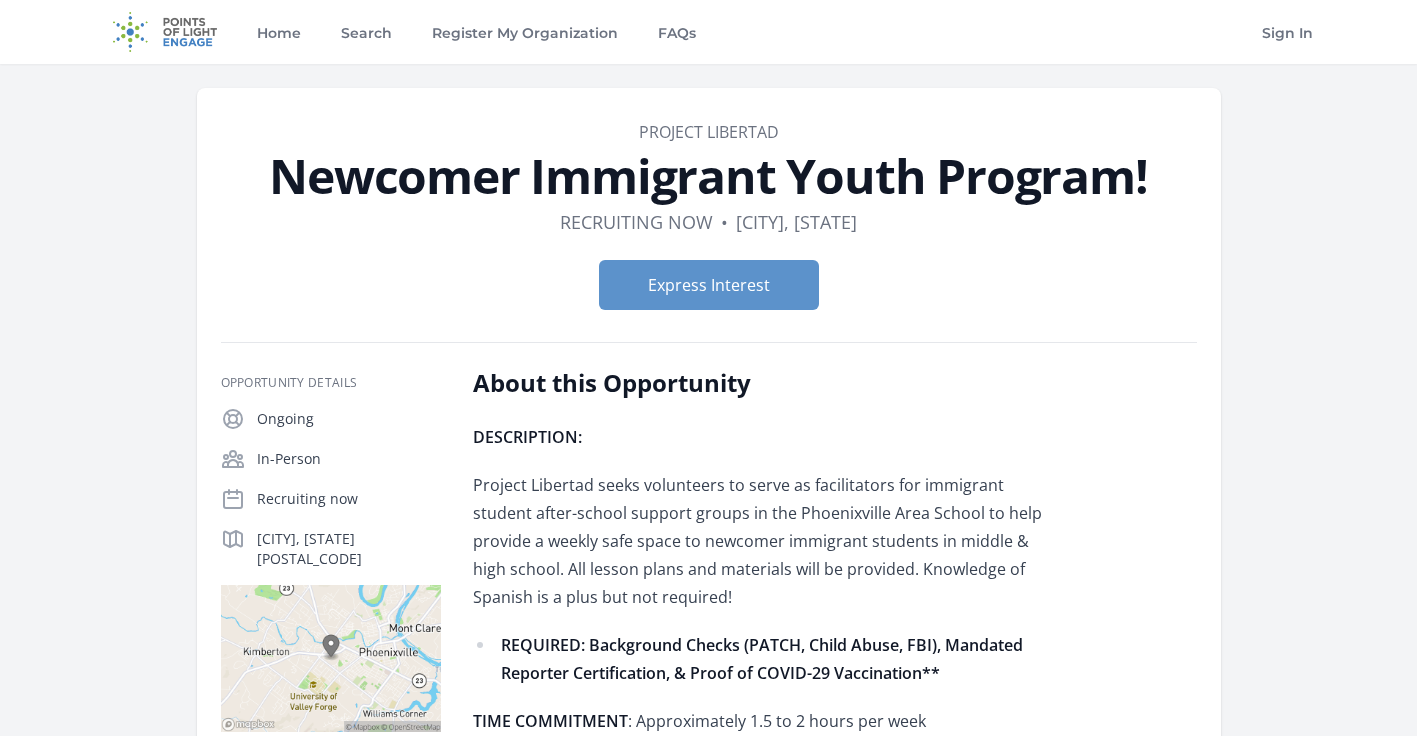 scroll, scrollTop: 0, scrollLeft: 0, axis: both 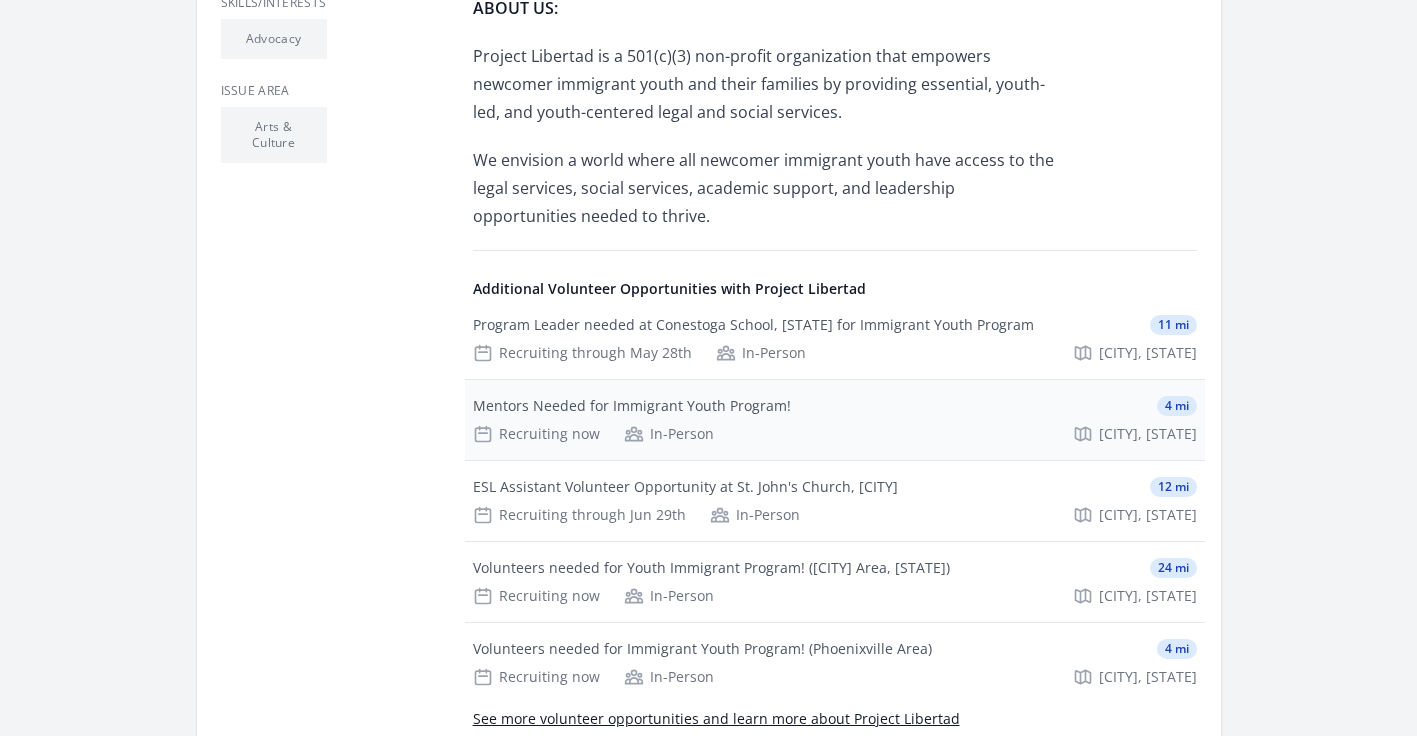 click on "Mentors Needed for Immigrant Youth Program!
4 mi
Recruiting now
In-Person
Phoenixville, PA" at bounding box center [835, 420] 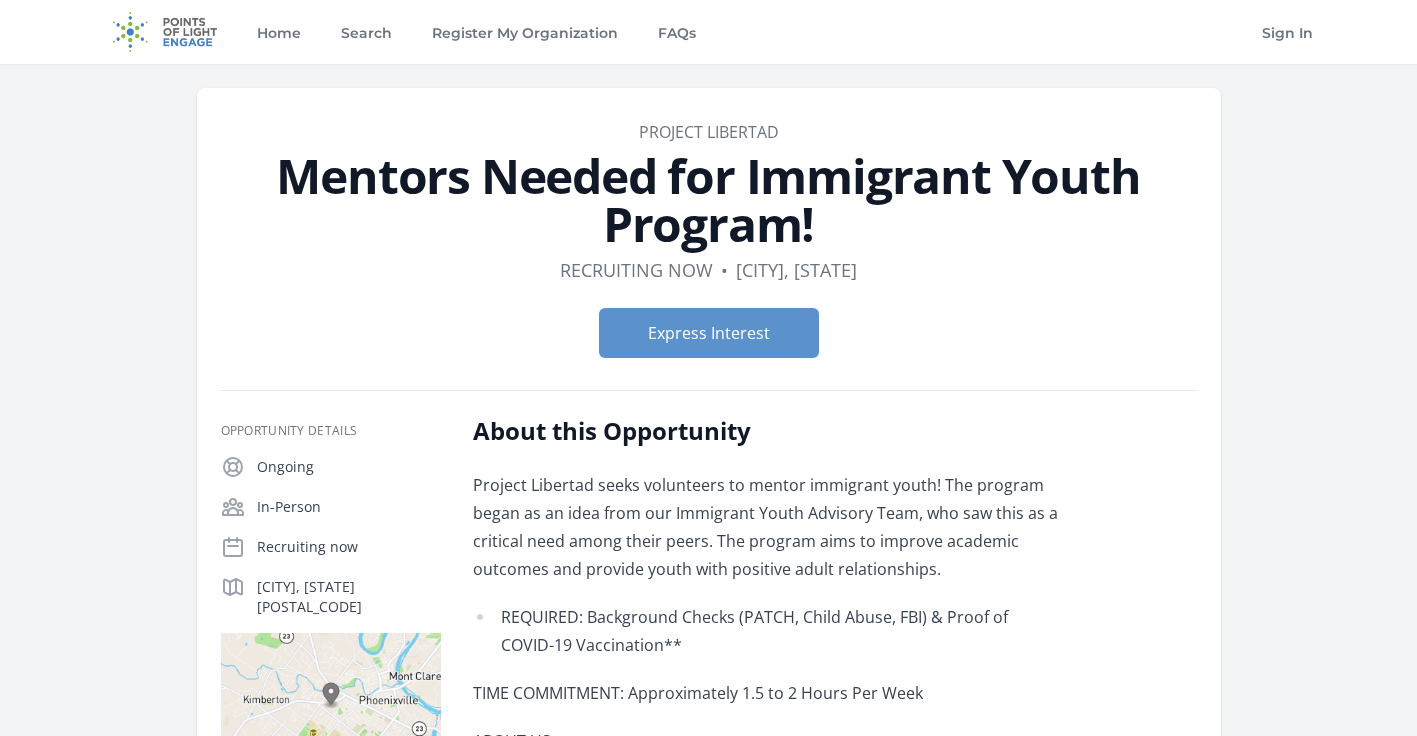 scroll, scrollTop: 0, scrollLeft: 0, axis: both 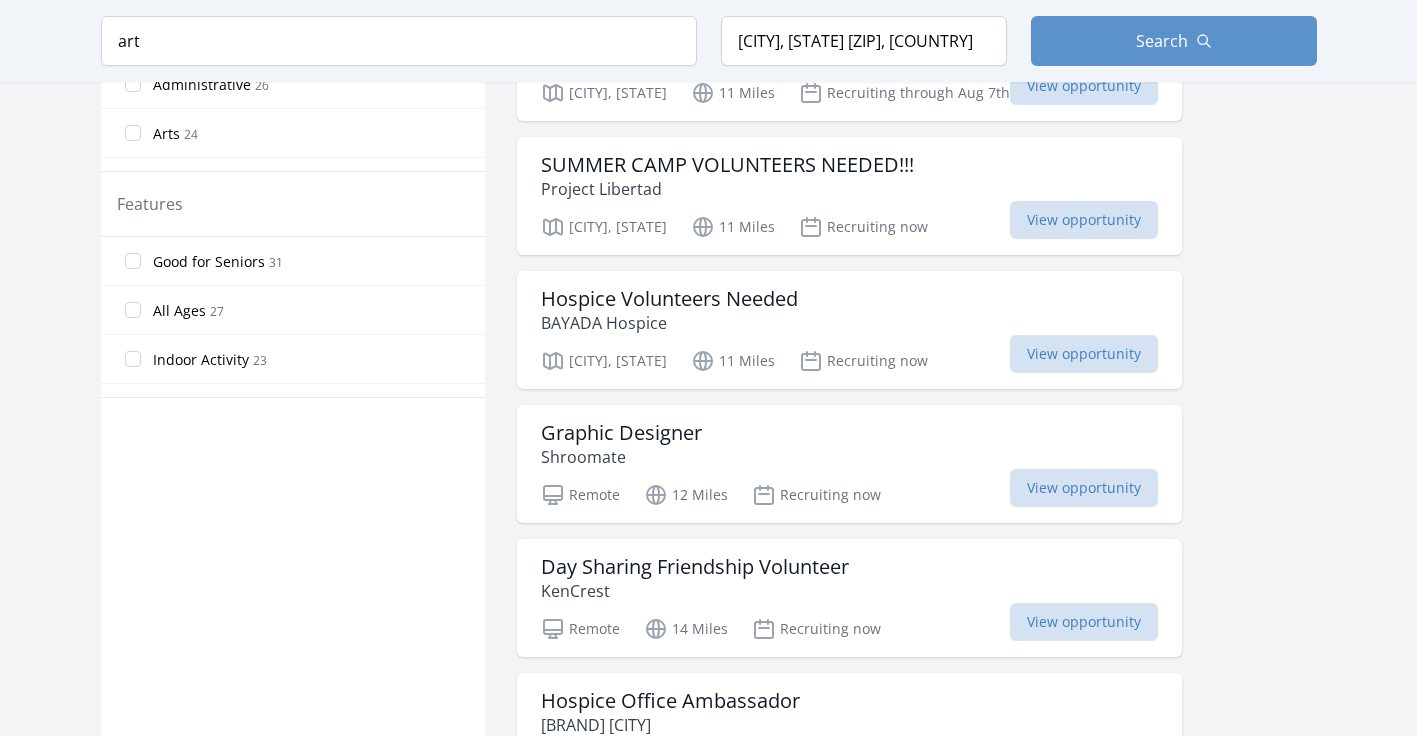 click on "Graphic Designer" at bounding box center [621, 433] 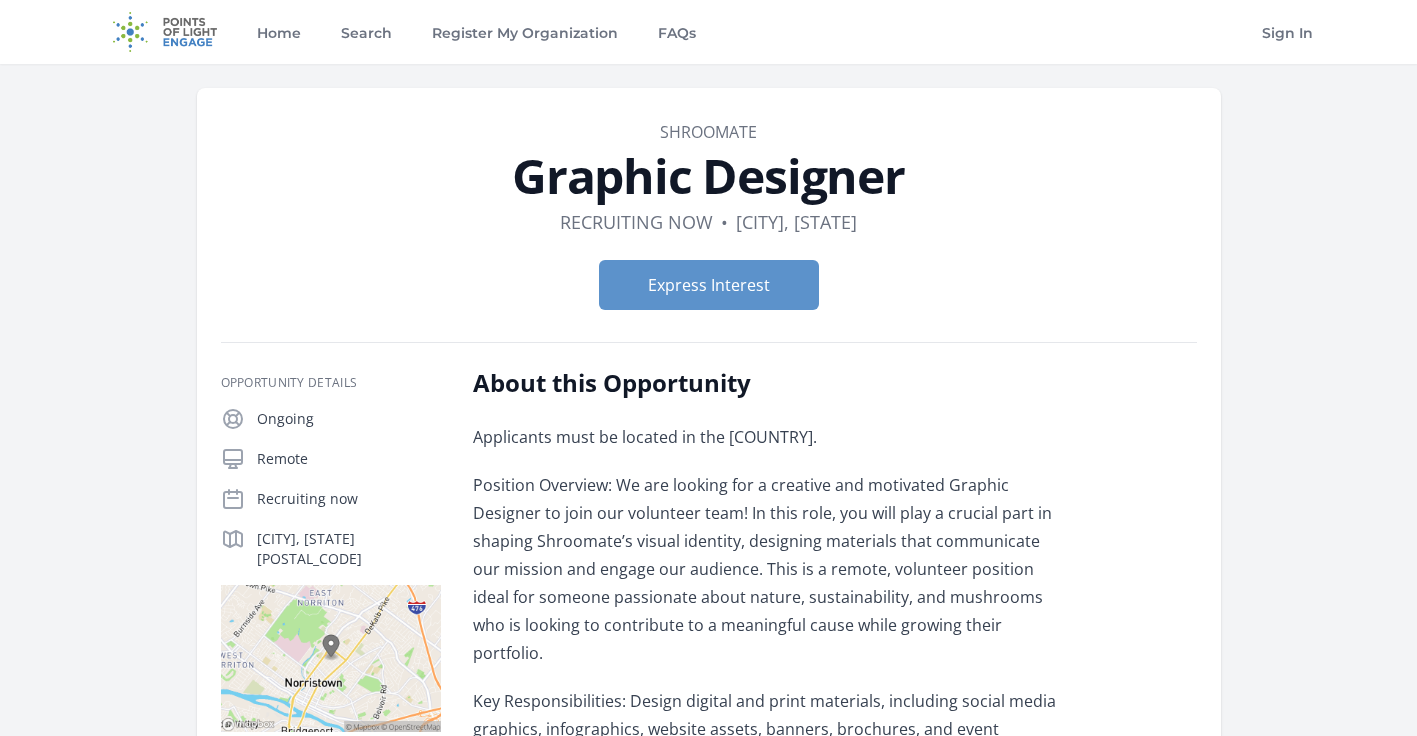 scroll, scrollTop: 0, scrollLeft: 0, axis: both 